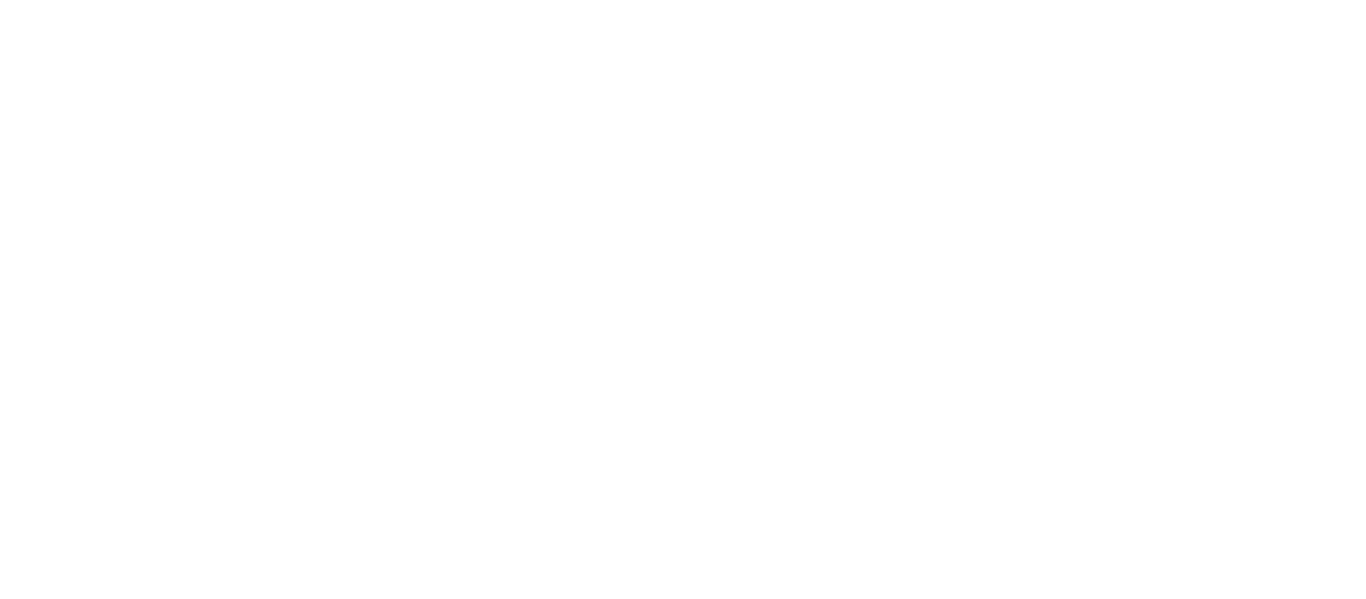 scroll, scrollTop: 0, scrollLeft: 0, axis: both 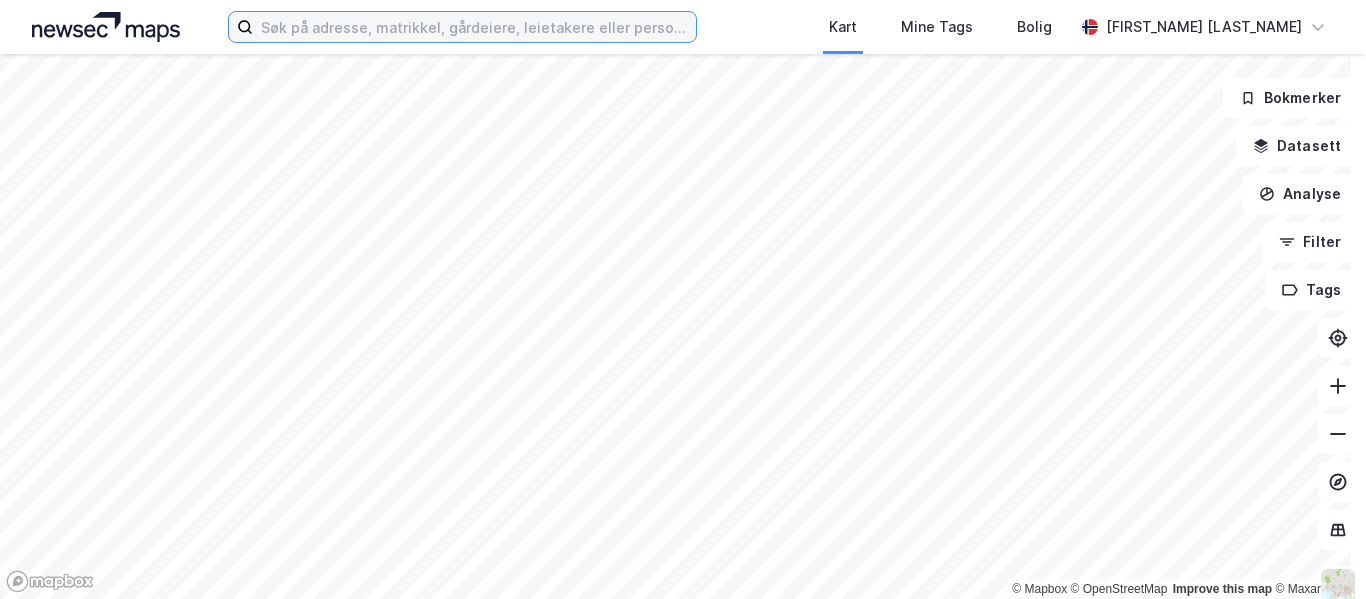 click at bounding box center [474, 27] 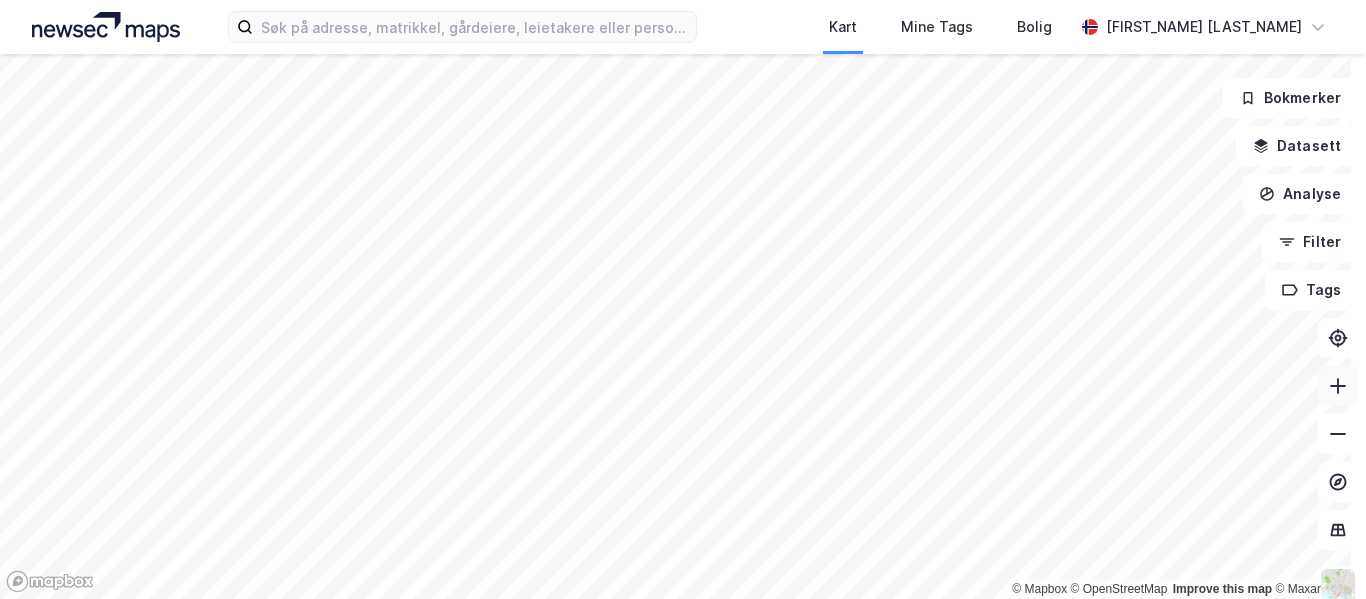 click 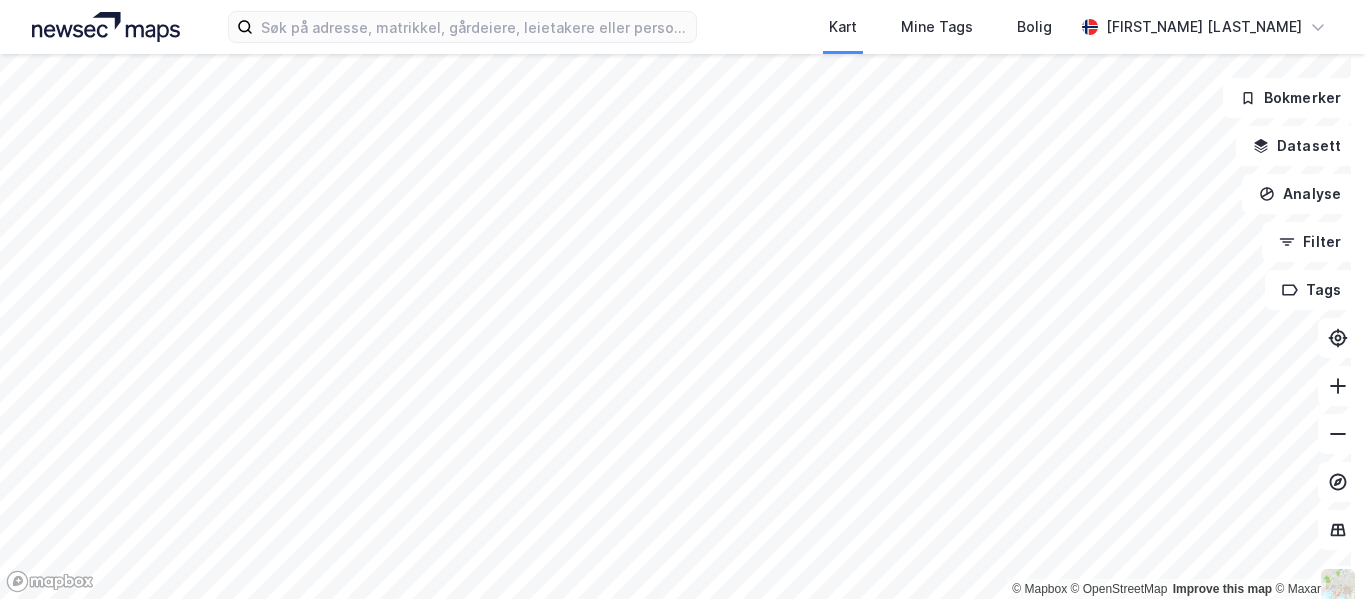 click on "[COMPANY_NAME] [COMPANY_NAME] © [BRAND_NAME] [BRAND_NAME] [BRAND_NAME] [BRAND_NAME] [BRAND_NAME] [BRAND_NAME] [BRAND_NAME] [BRAND_NAME] [BRAND_NAME] [BRAND_NAME] [BRAND_NAME] [BRAND_NAME]" at bounding box center (683, 299) 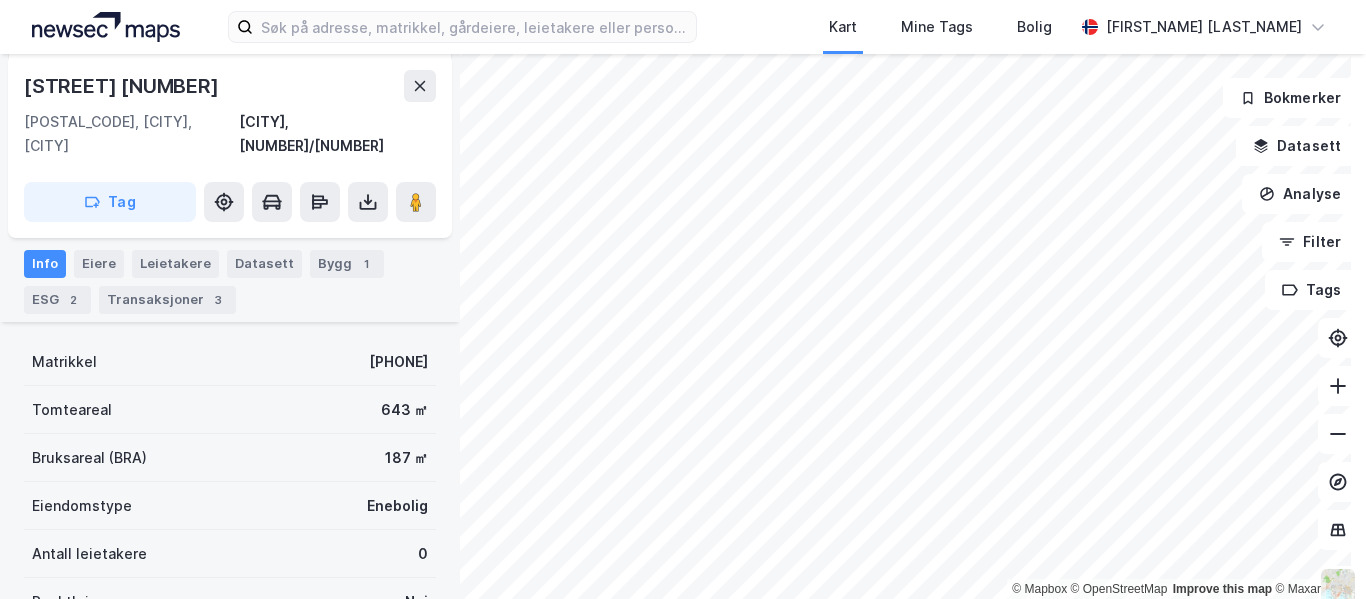 scroll, scrollTop: 159, scrollLeft: 0, axis: vertical 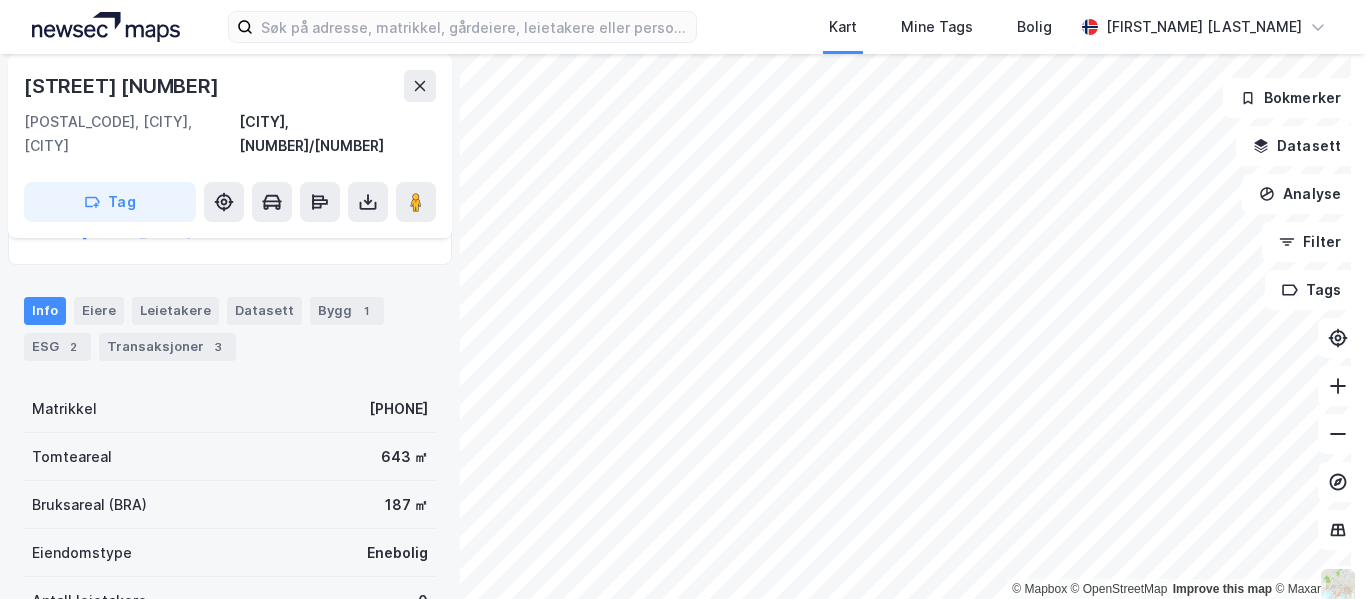 click on "[CATEGORY] [CATEGORY] [CATEGORY] [CATEGORY] [CATEGORY] [CATEGORY] [CATEGORY] [CATEGORY] [CATEGORY]" at bounding box center [230, 321] 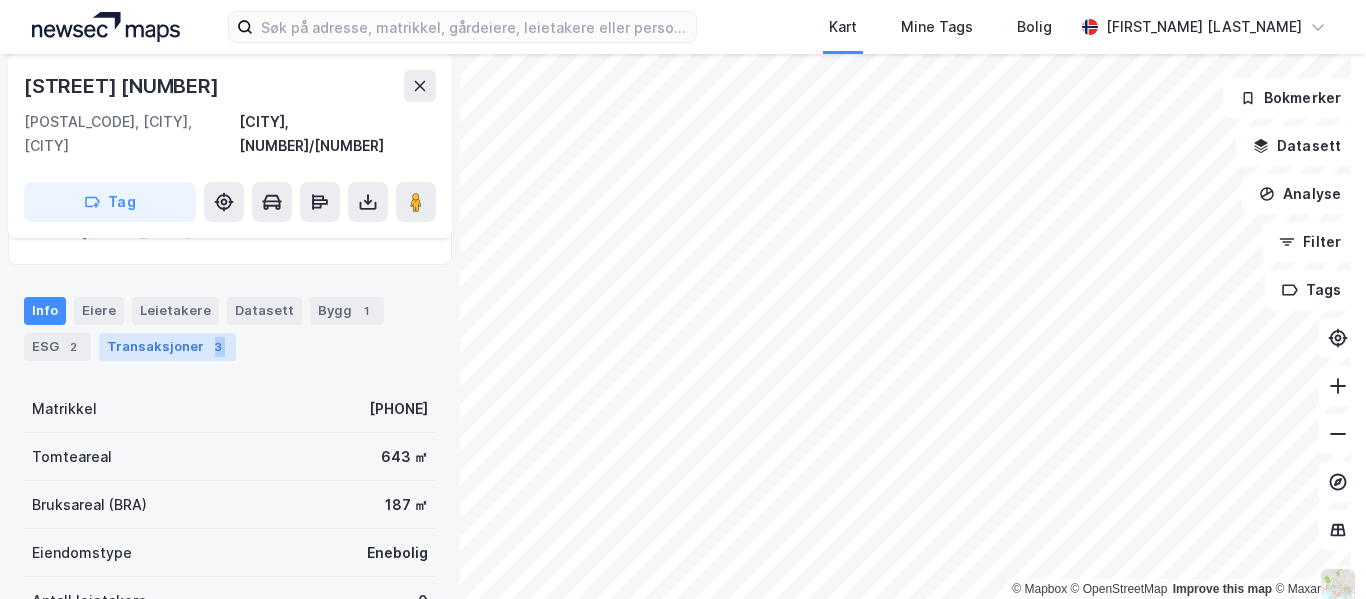 click on "Transaksjoner 3" at bounding box center [167, 347] 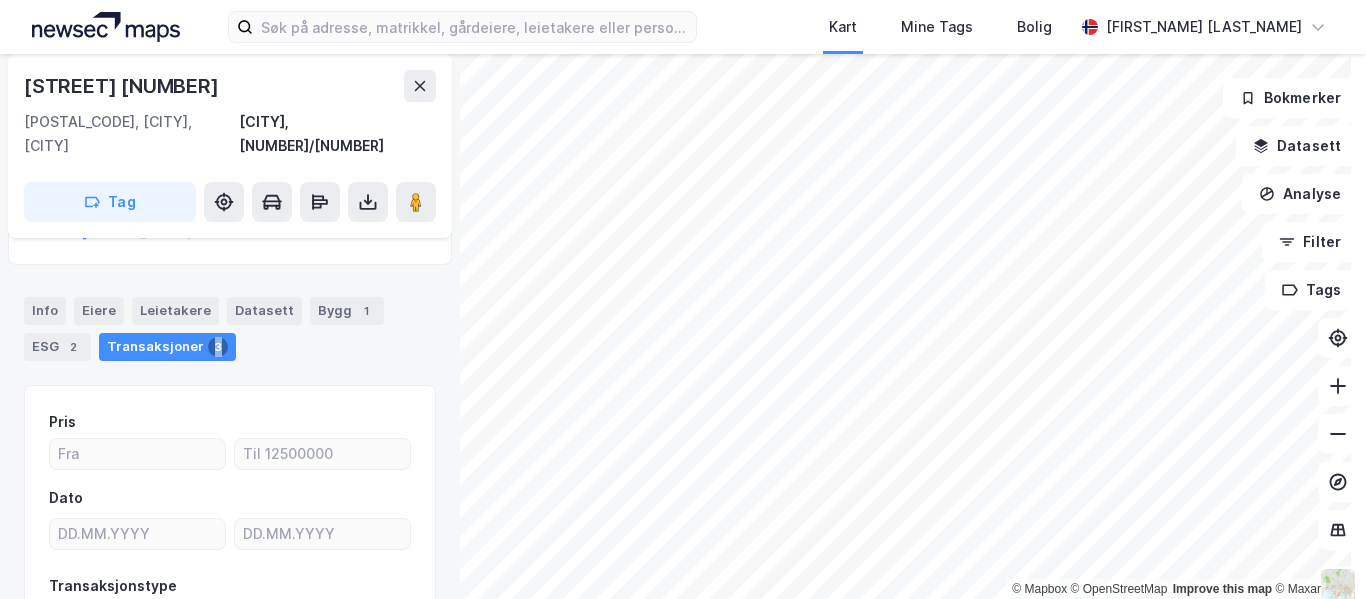 click on "Transaksjoner 3" at bounding box center [167, 347] 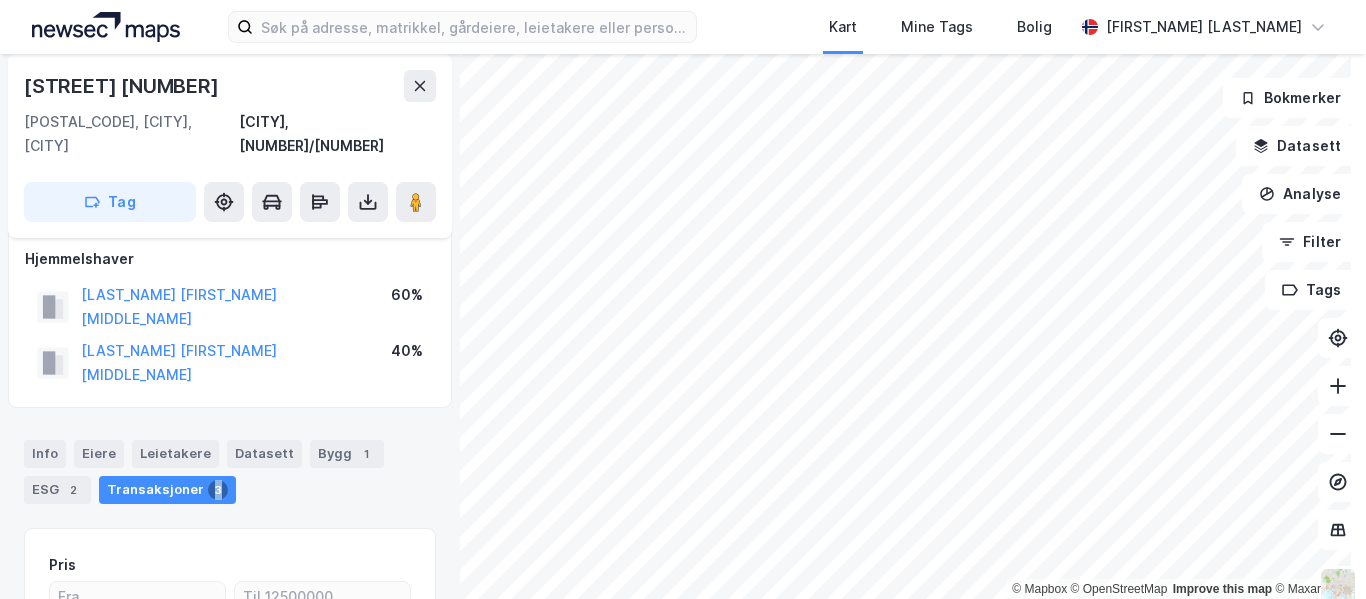 scroll, scrollTop: 14, scrollLeft: 0, axis: vertical 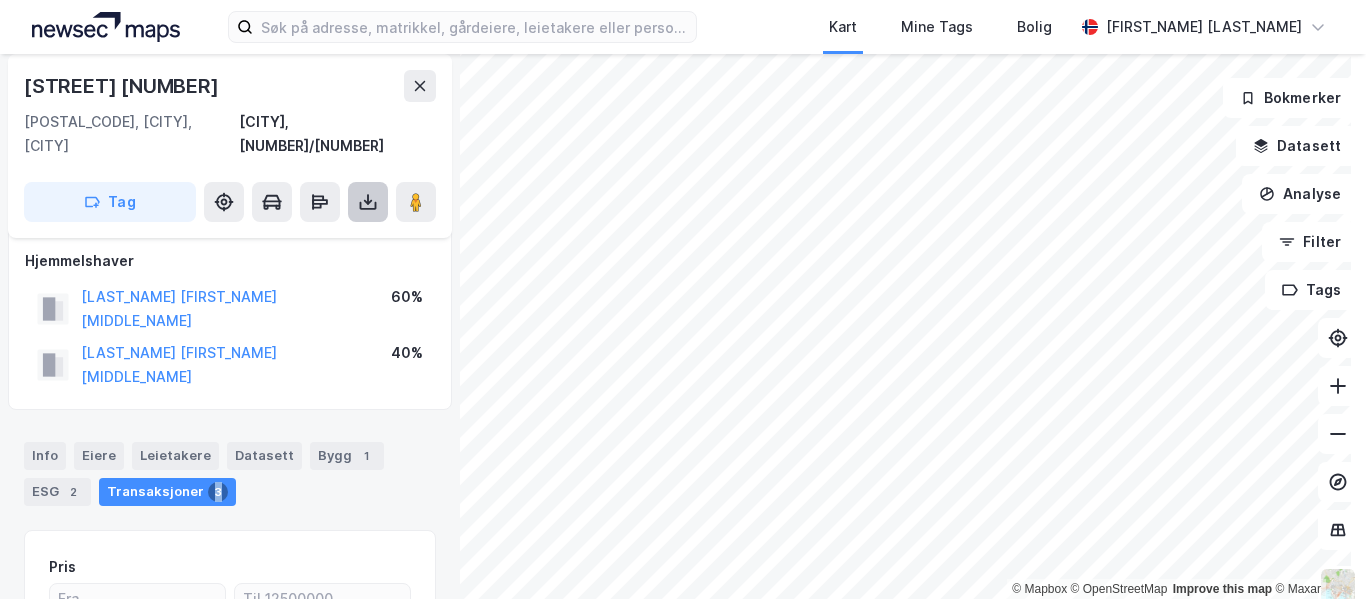 click 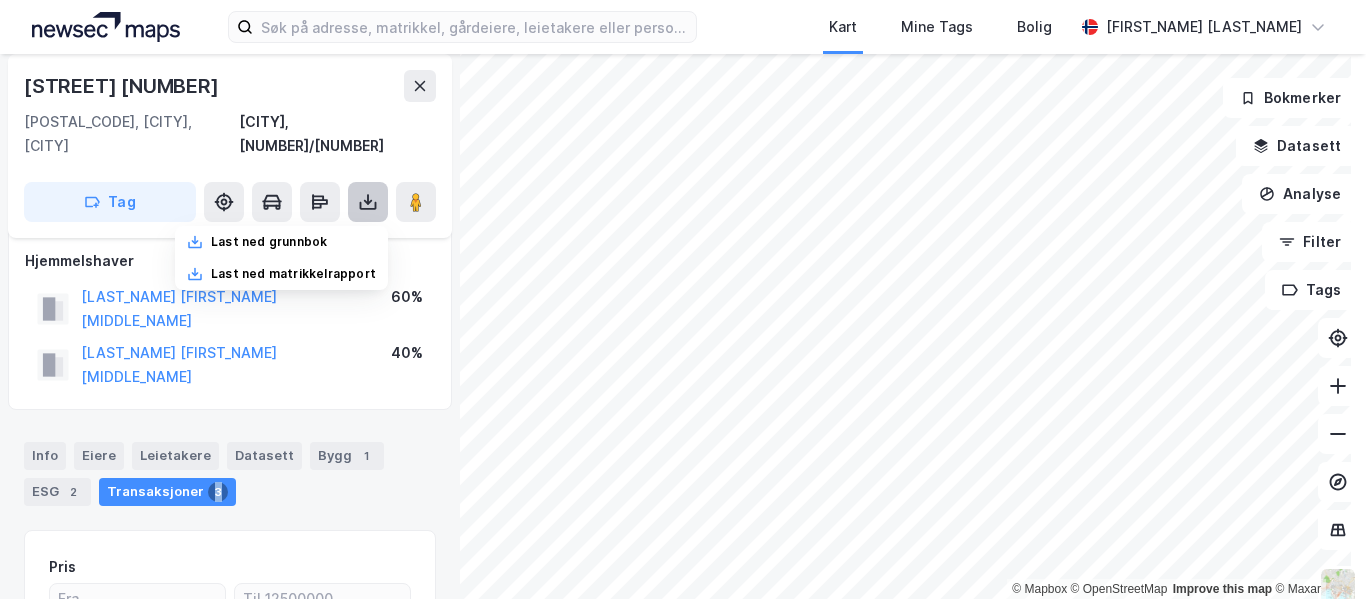 click 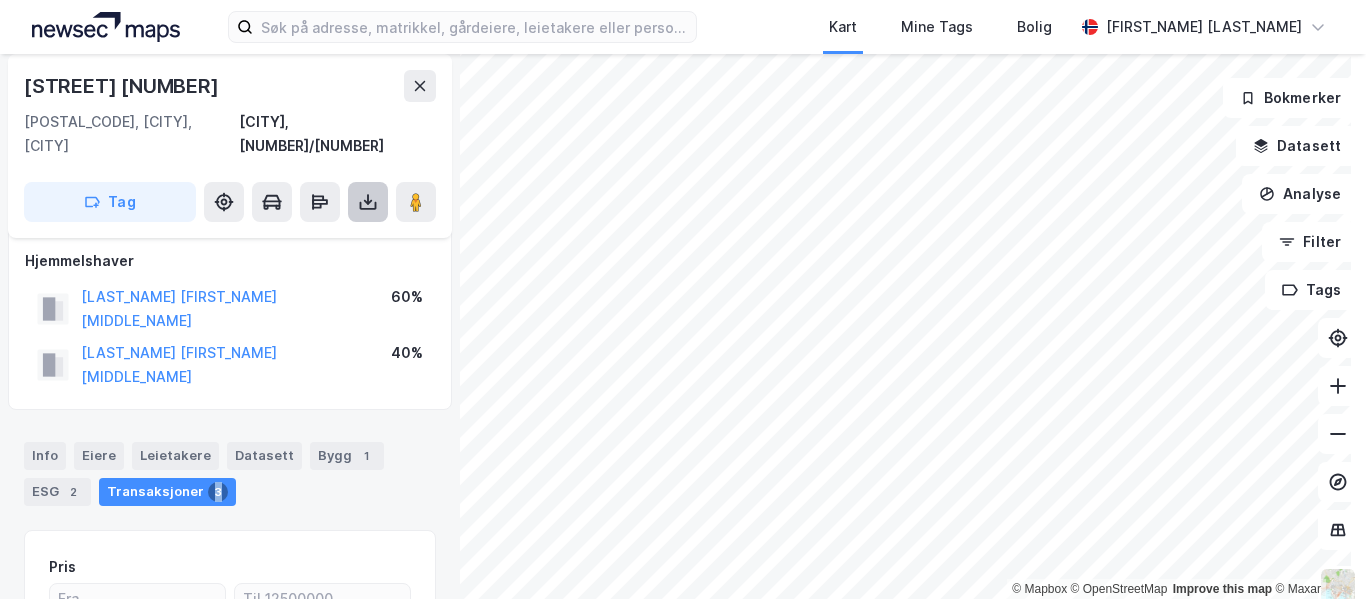 click 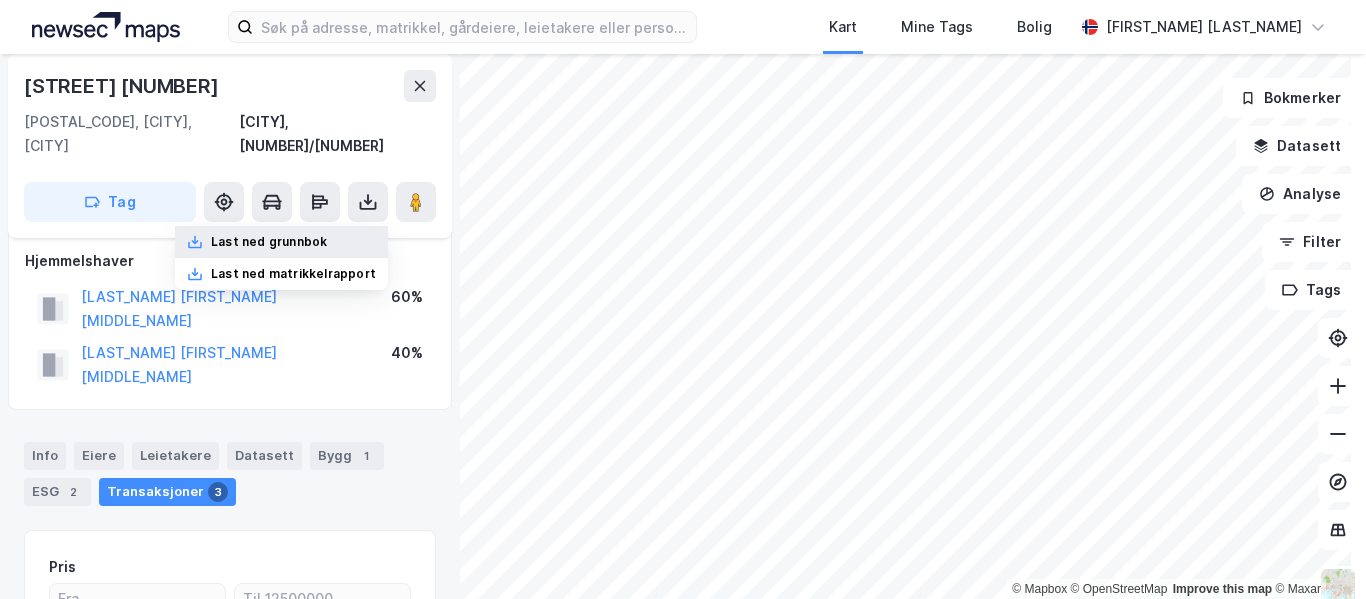 click on "Last ned grunnbok" at bounding box center [269, 242] 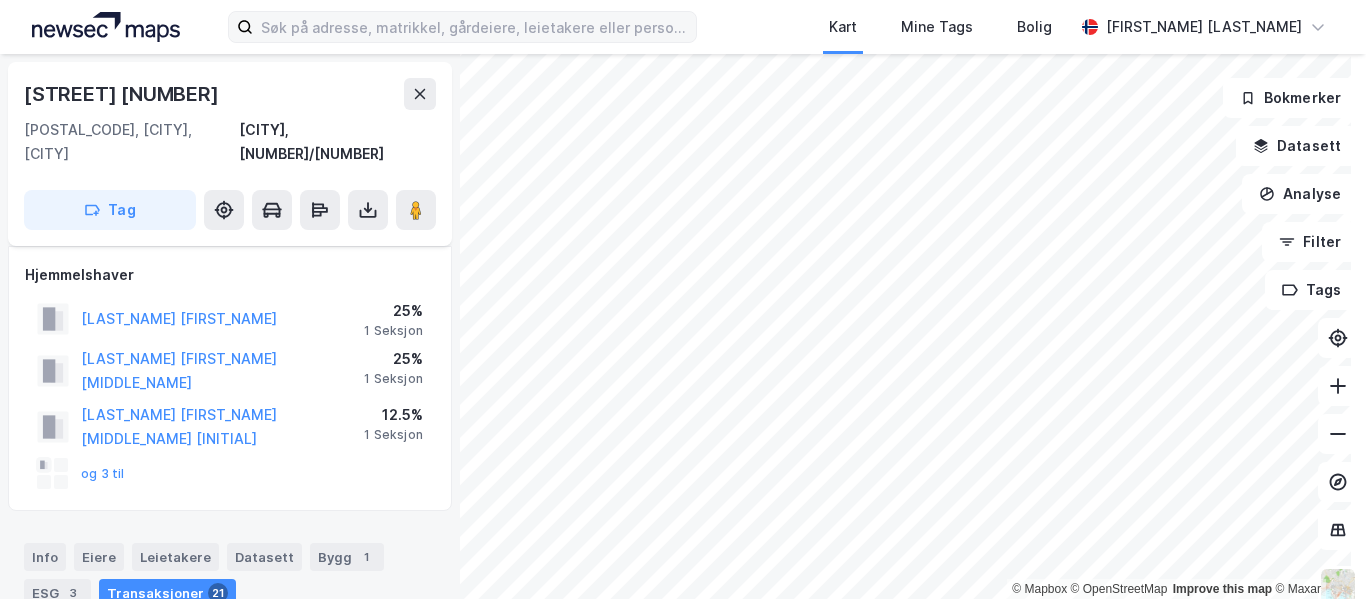 scroll, scrollTop: 14, scrollLeft: 0, axis: vertical 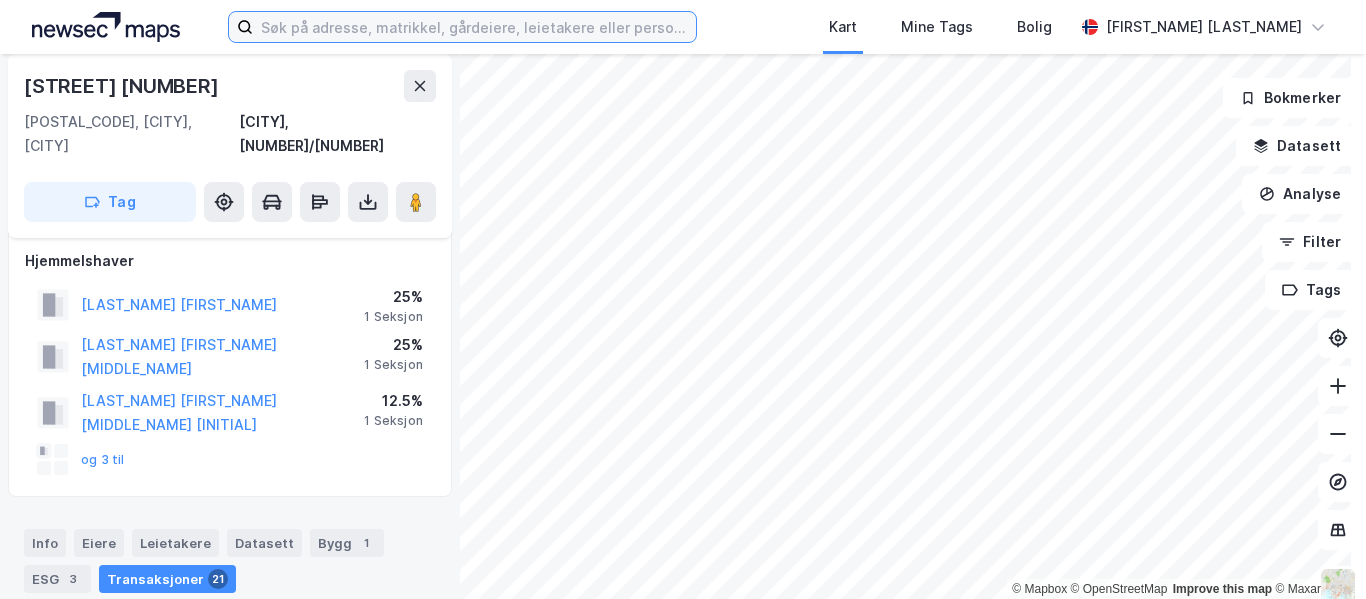 click at bounding box center (474, 27) 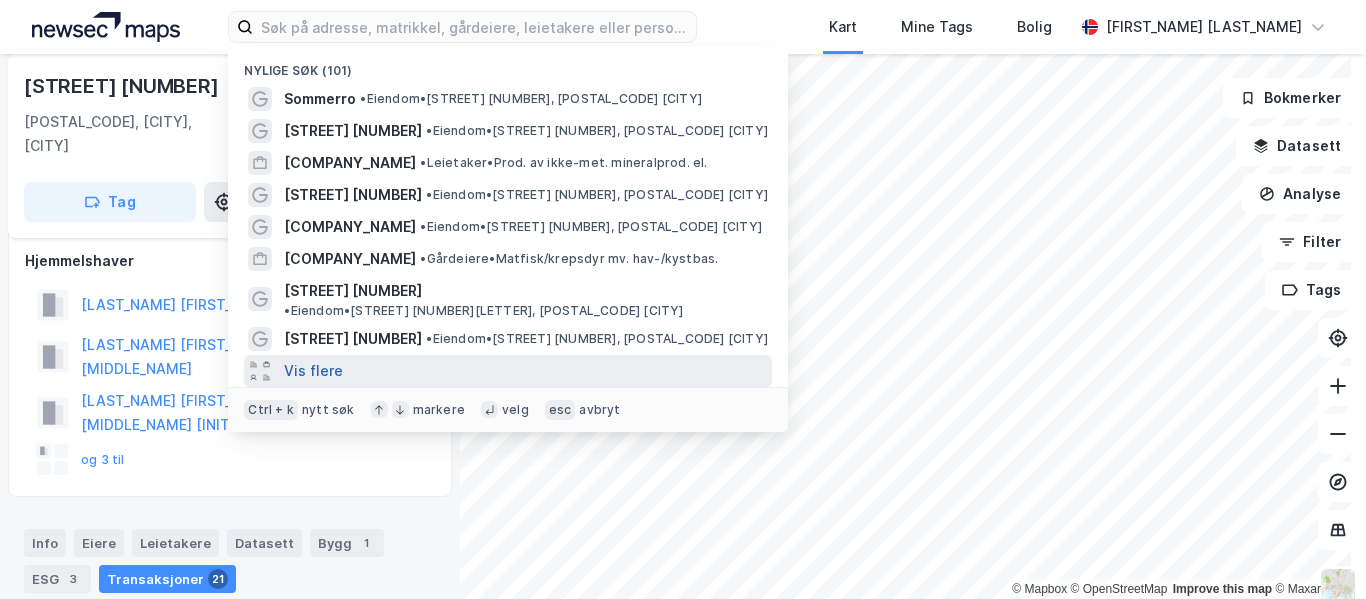 click on "Vis flere" at bounding box center [313, 371] 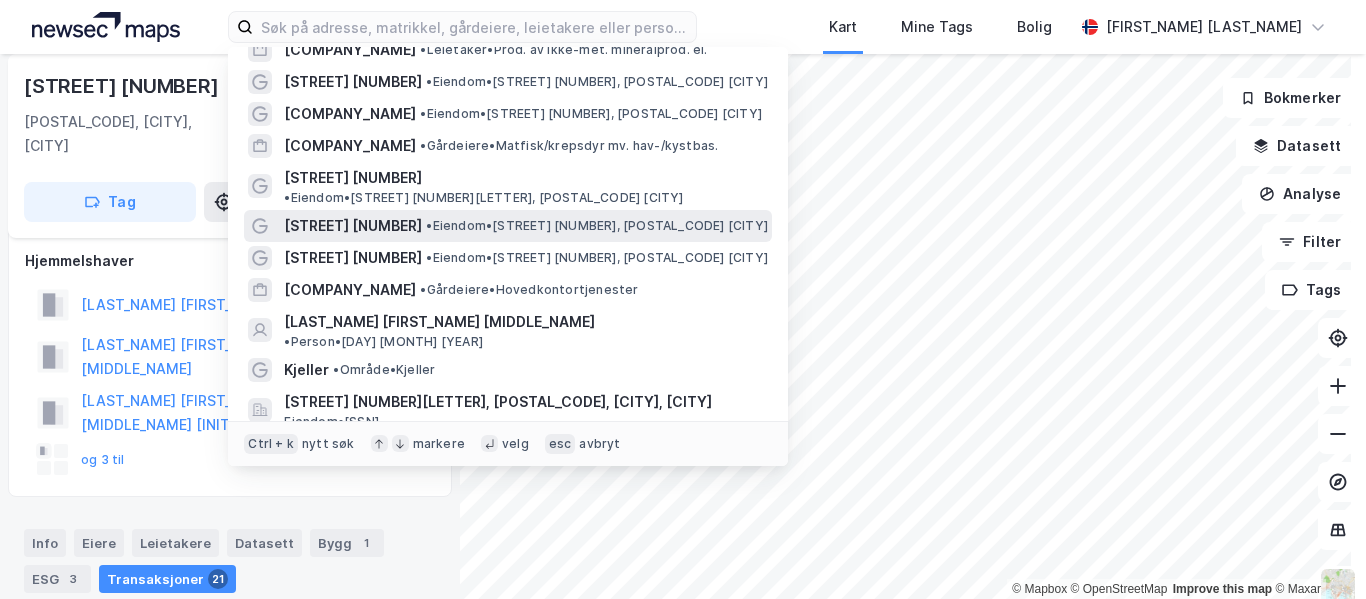 scroll, scrollTop: 115, scrollLeft: 0, axis: vertical 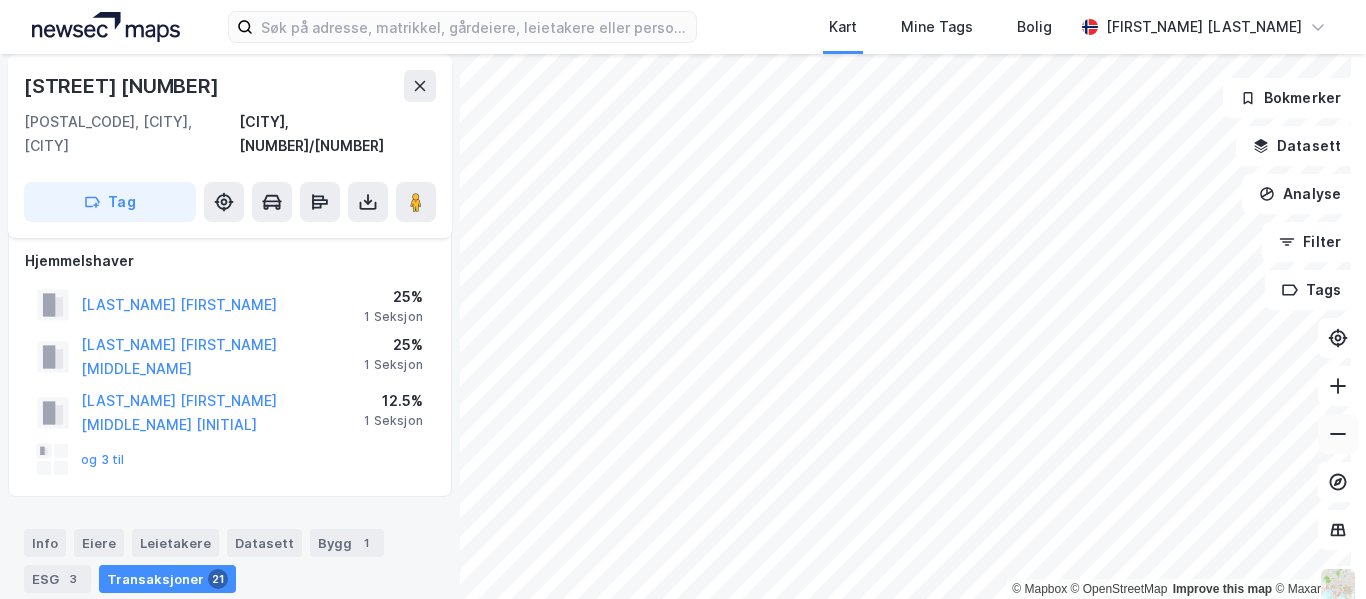 click at bounding box center (1338, 434) 